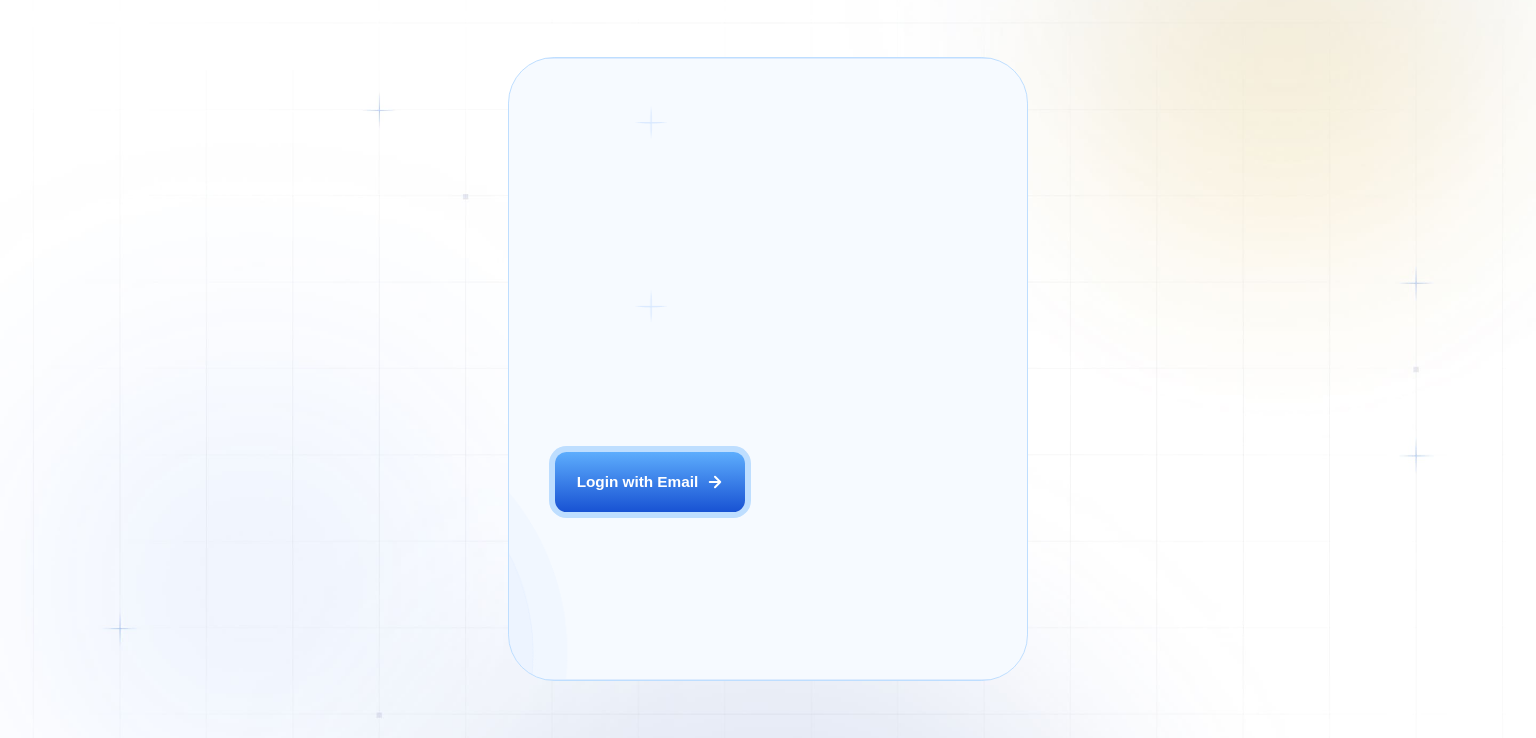 scroll, scrollTop: 0, scrollLeft: 0, axis: both 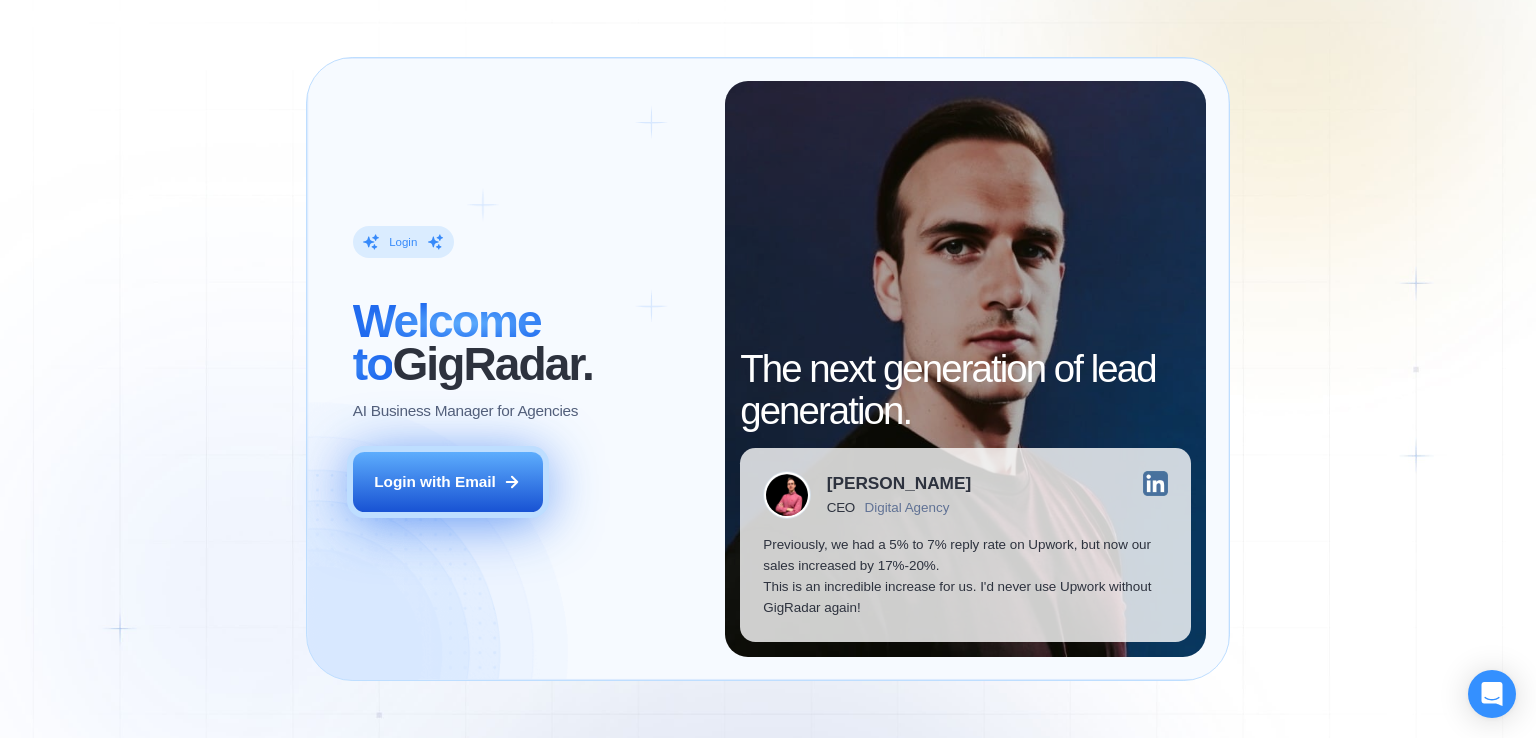 click on "Login with Email" at bounding box center [448, 482] 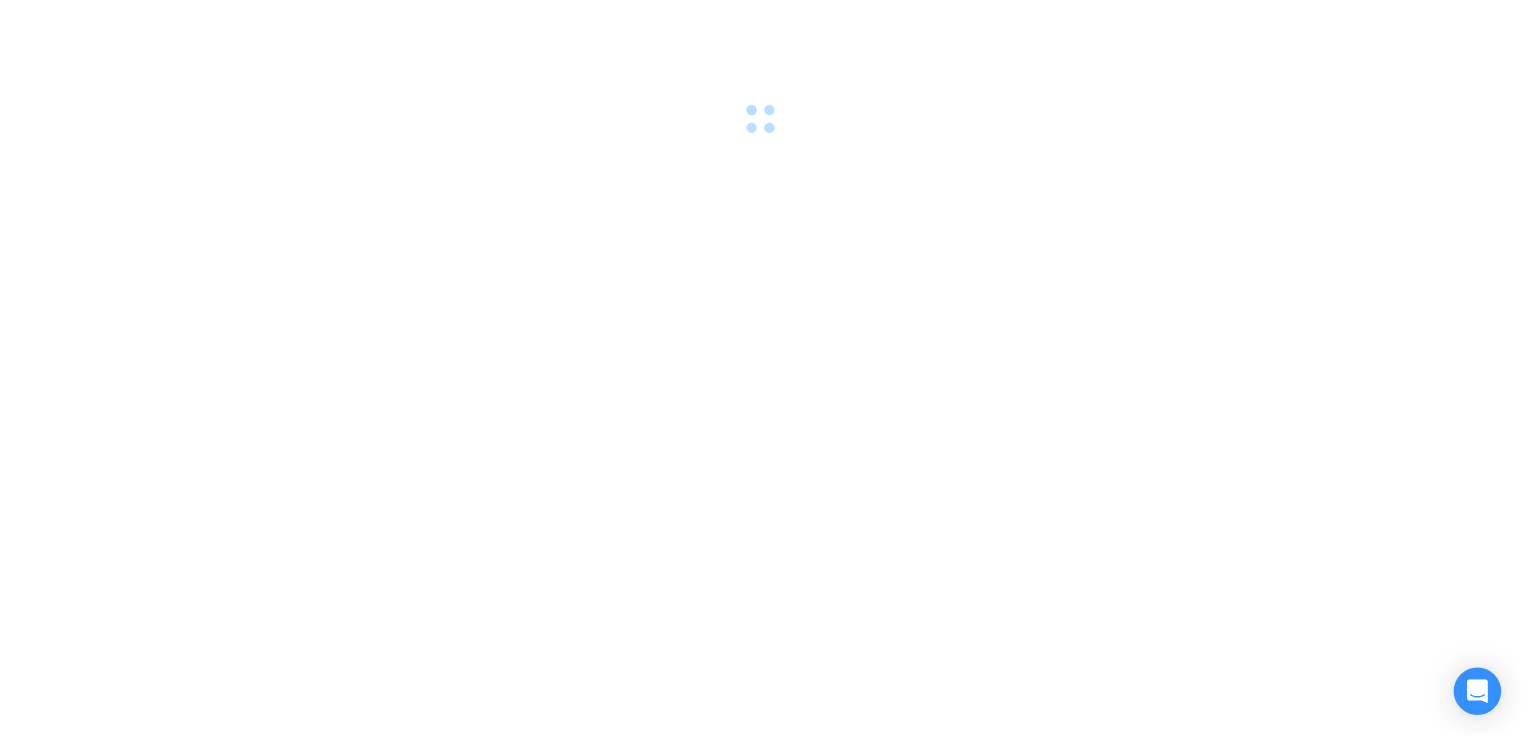 scroll, scrollTop: 0, scrollLeft: 0, axis: both 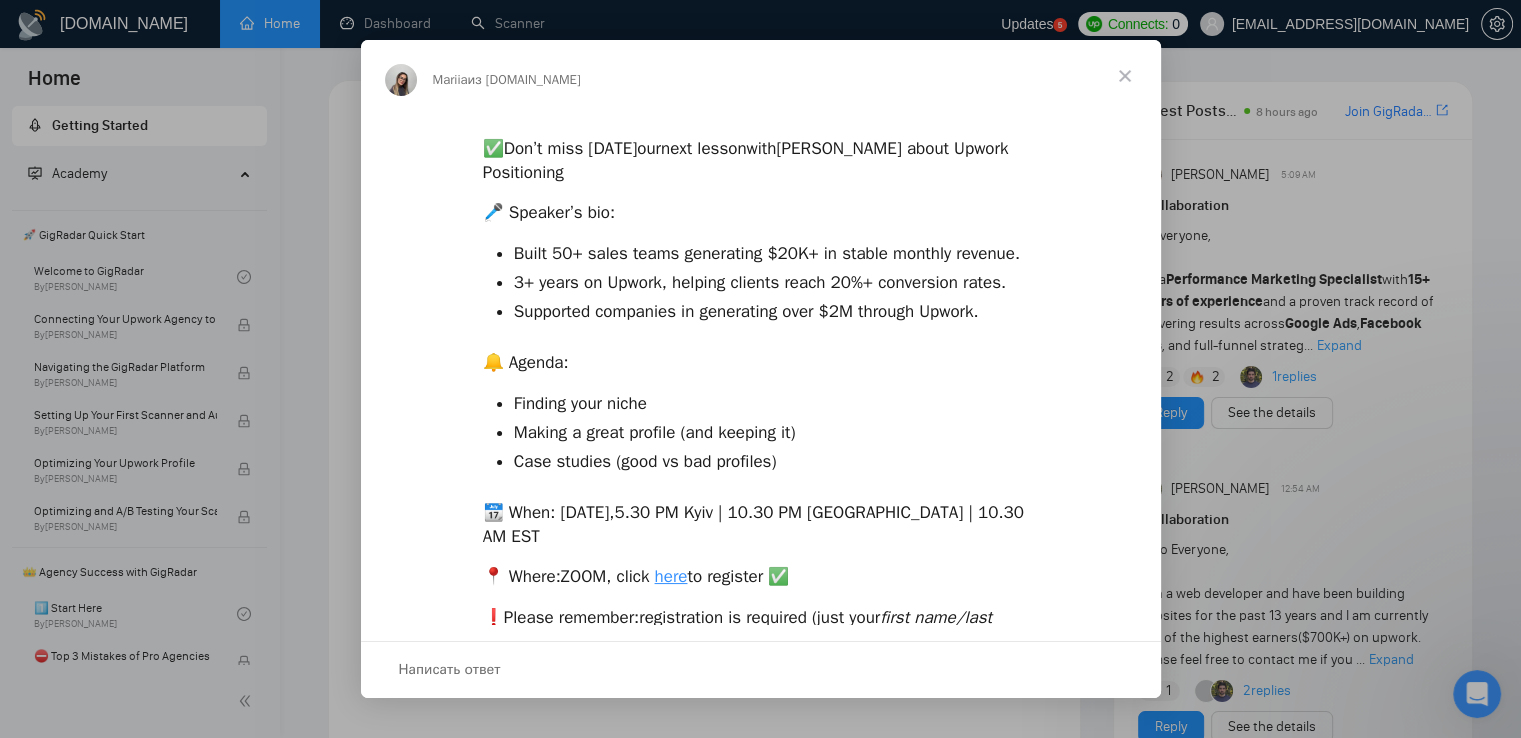 click at bounding box center (1125, 76) 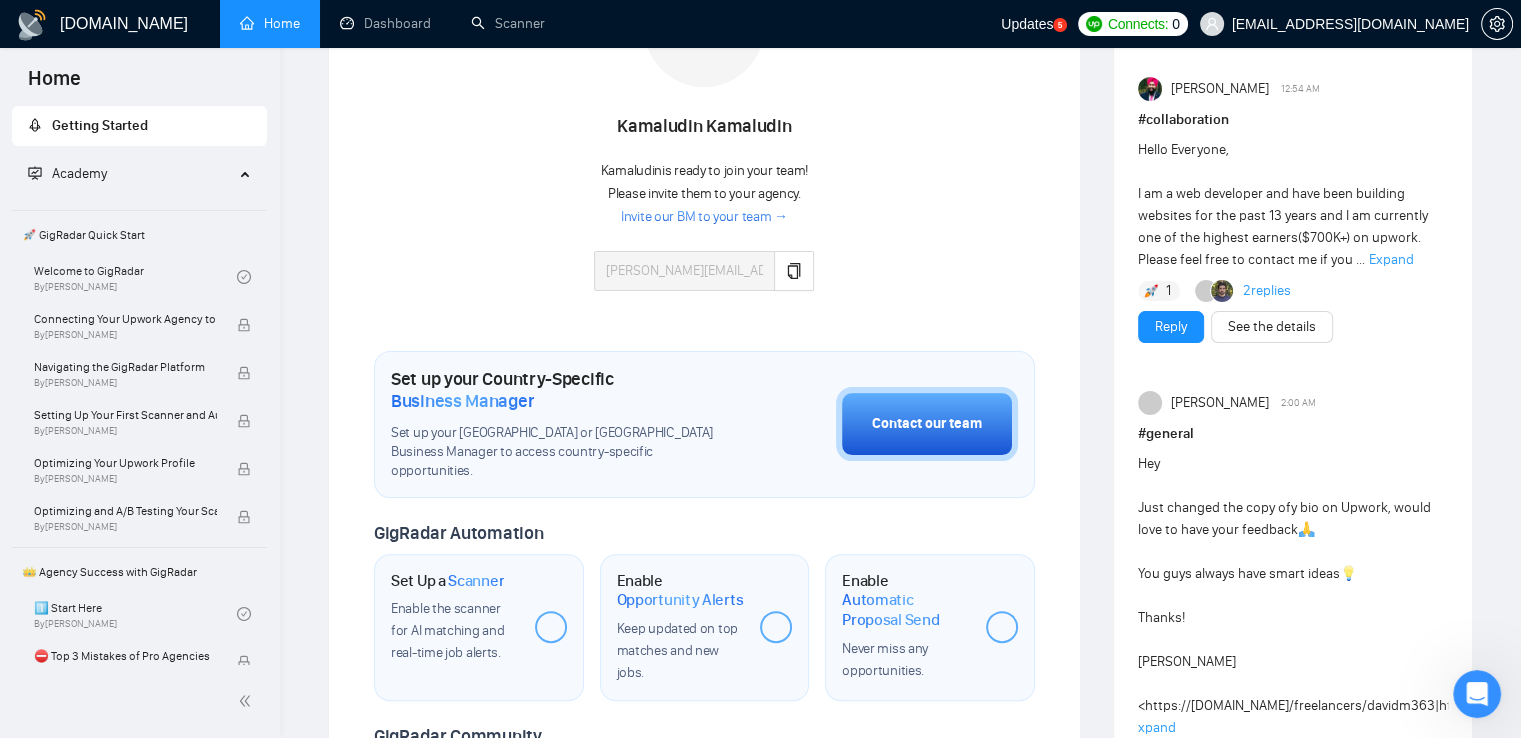 scroll, scrollTop: 100, scrollLeft: 0, axis: vertical 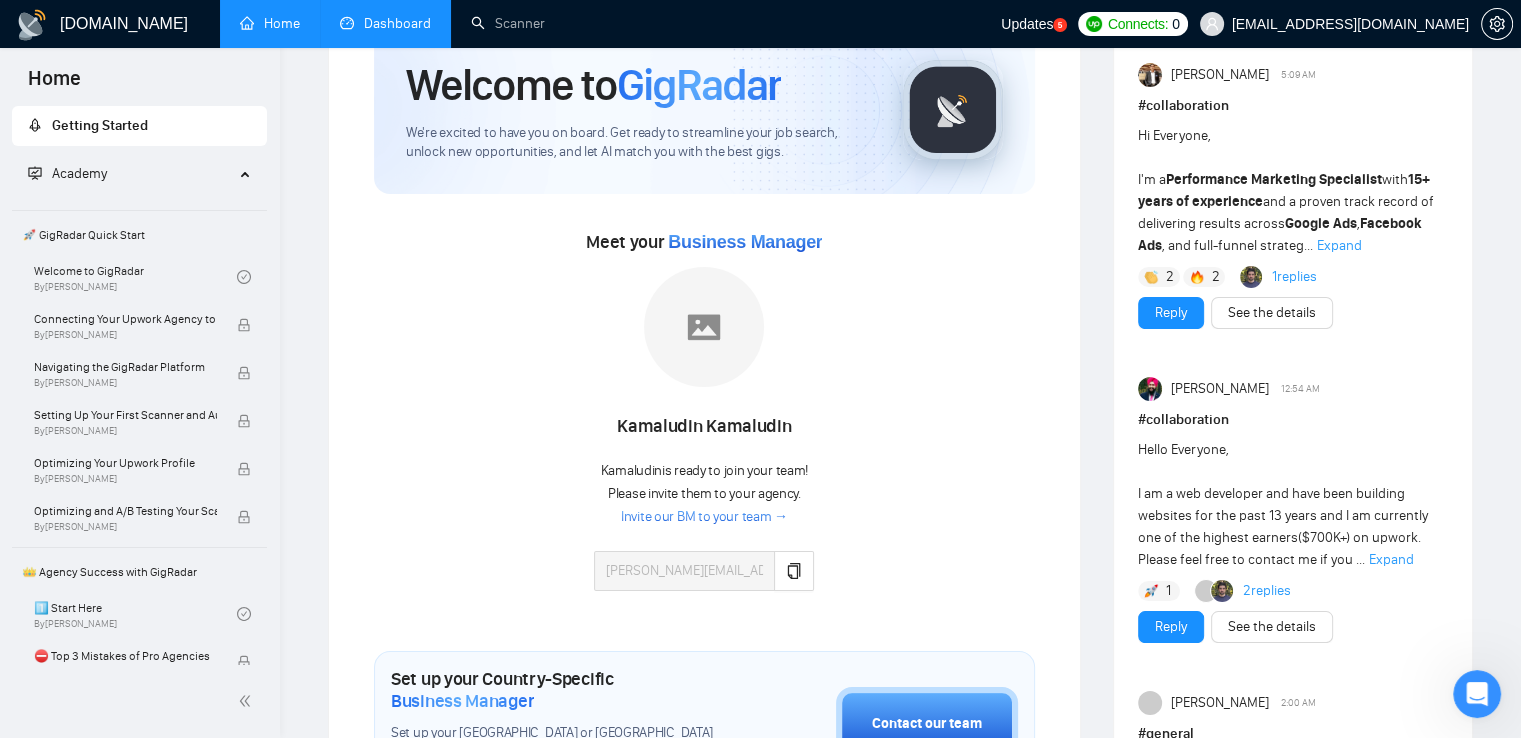 click on "Dashboard" at bounding box center (385, 23) 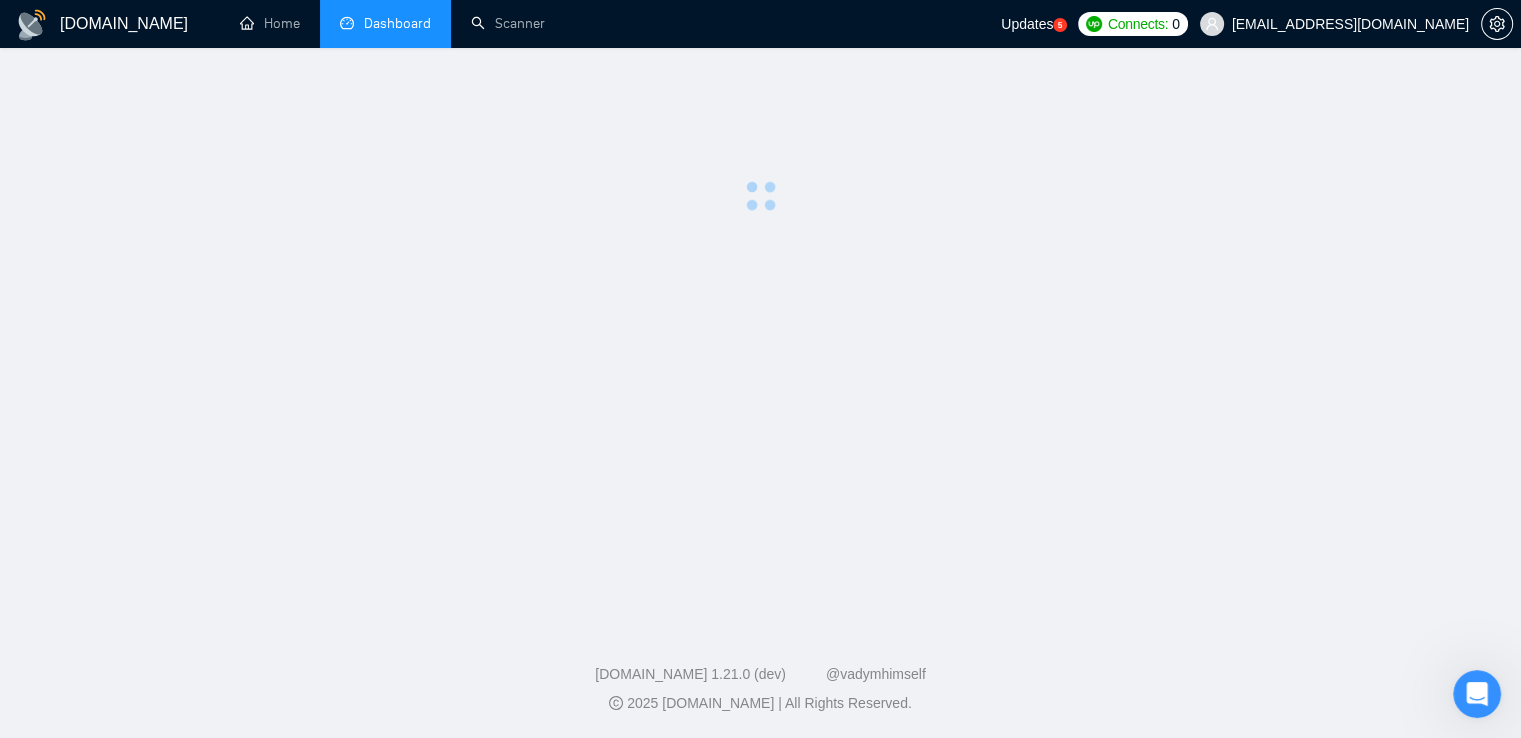 scroll, scrollTop: 0, scrollLeft: 0, axis: both 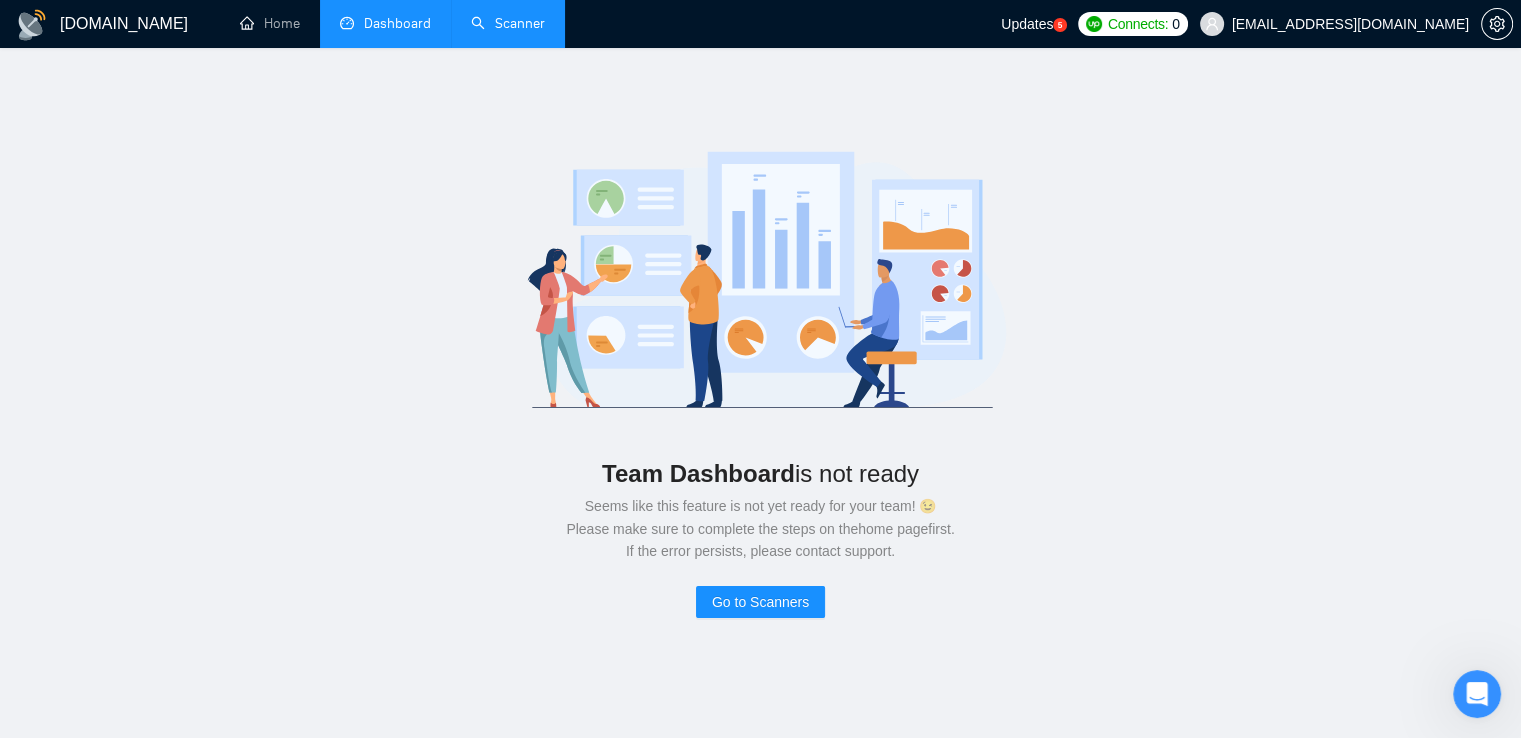 click on "Scanner" at bounding box center (508, 23) 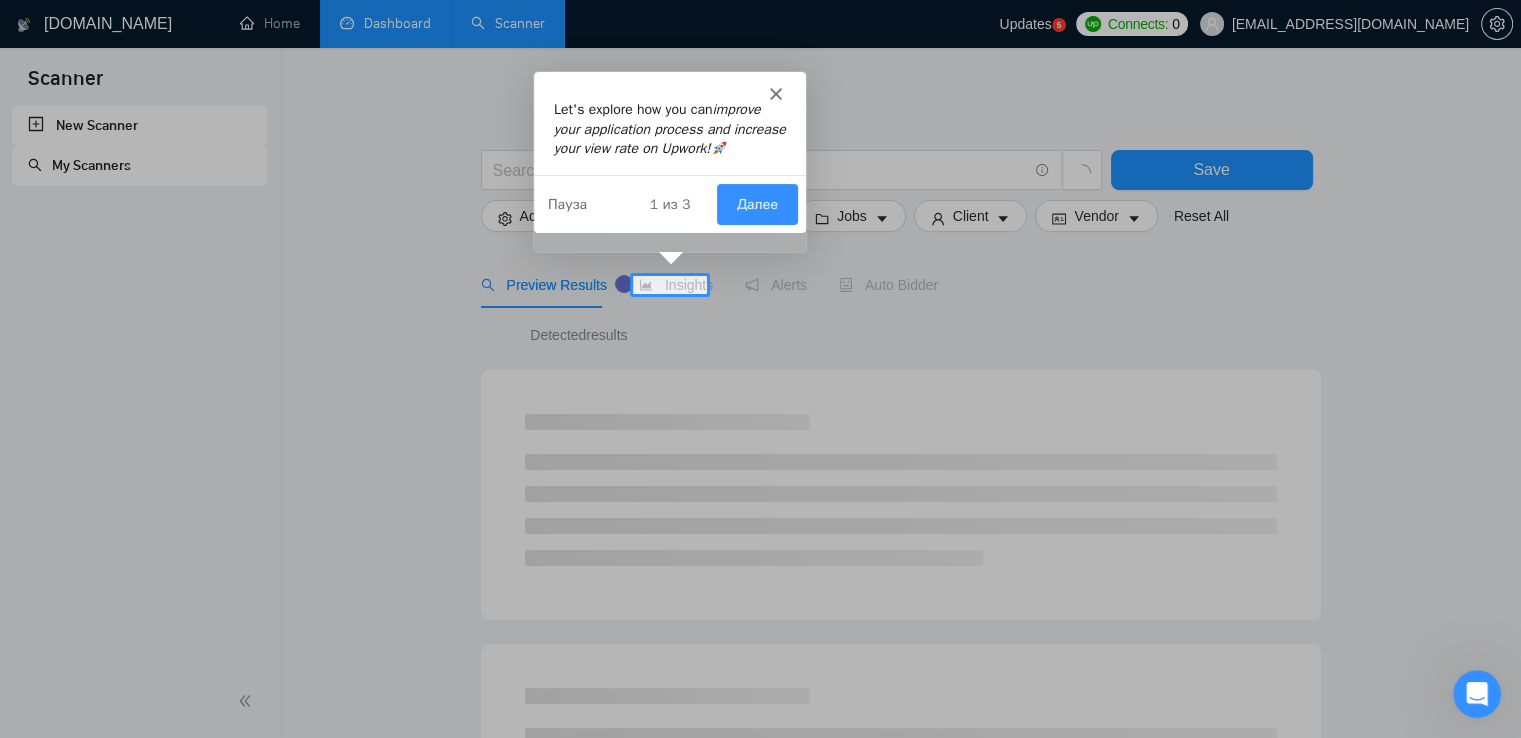 scroll, scrollTop: 0, scrollLeft: 0, axis: both 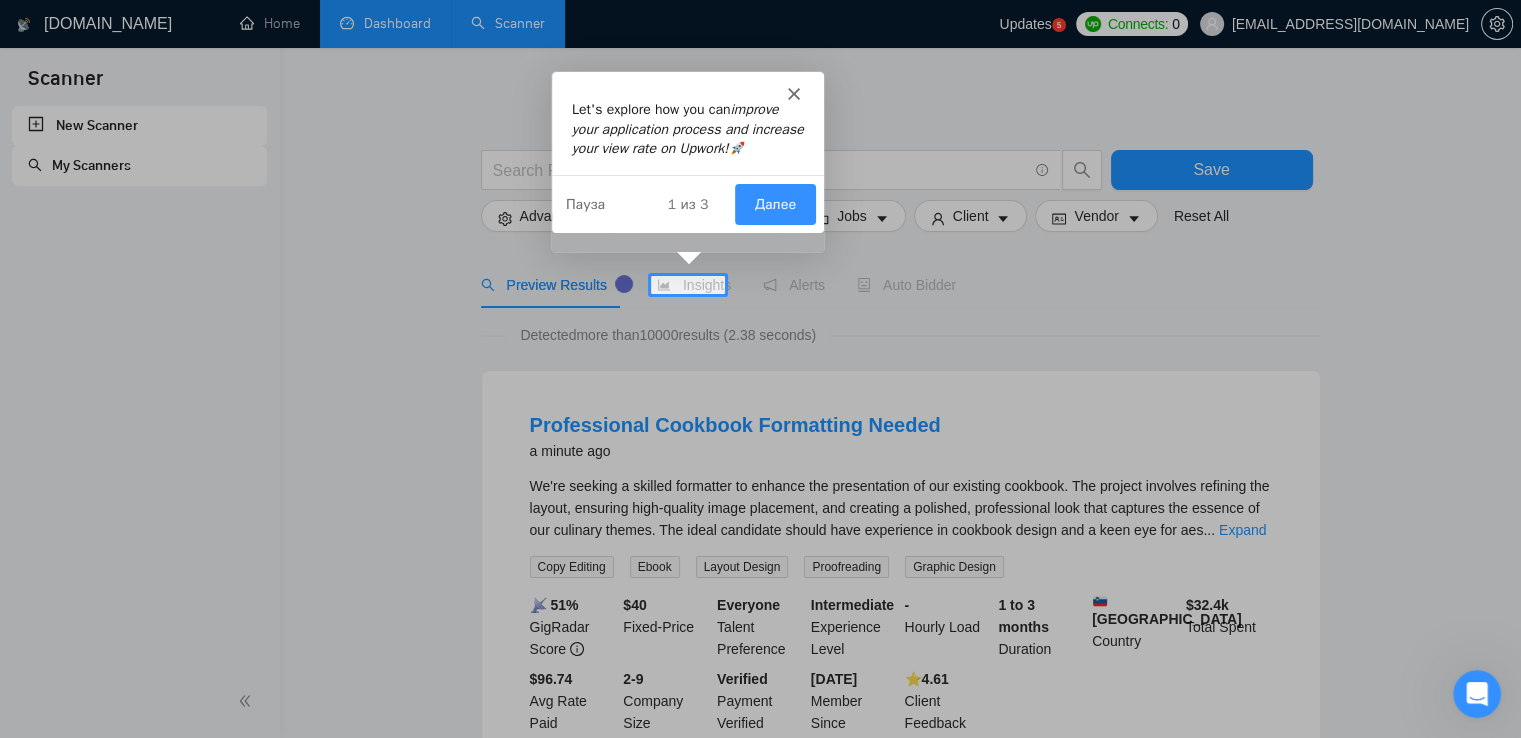 click 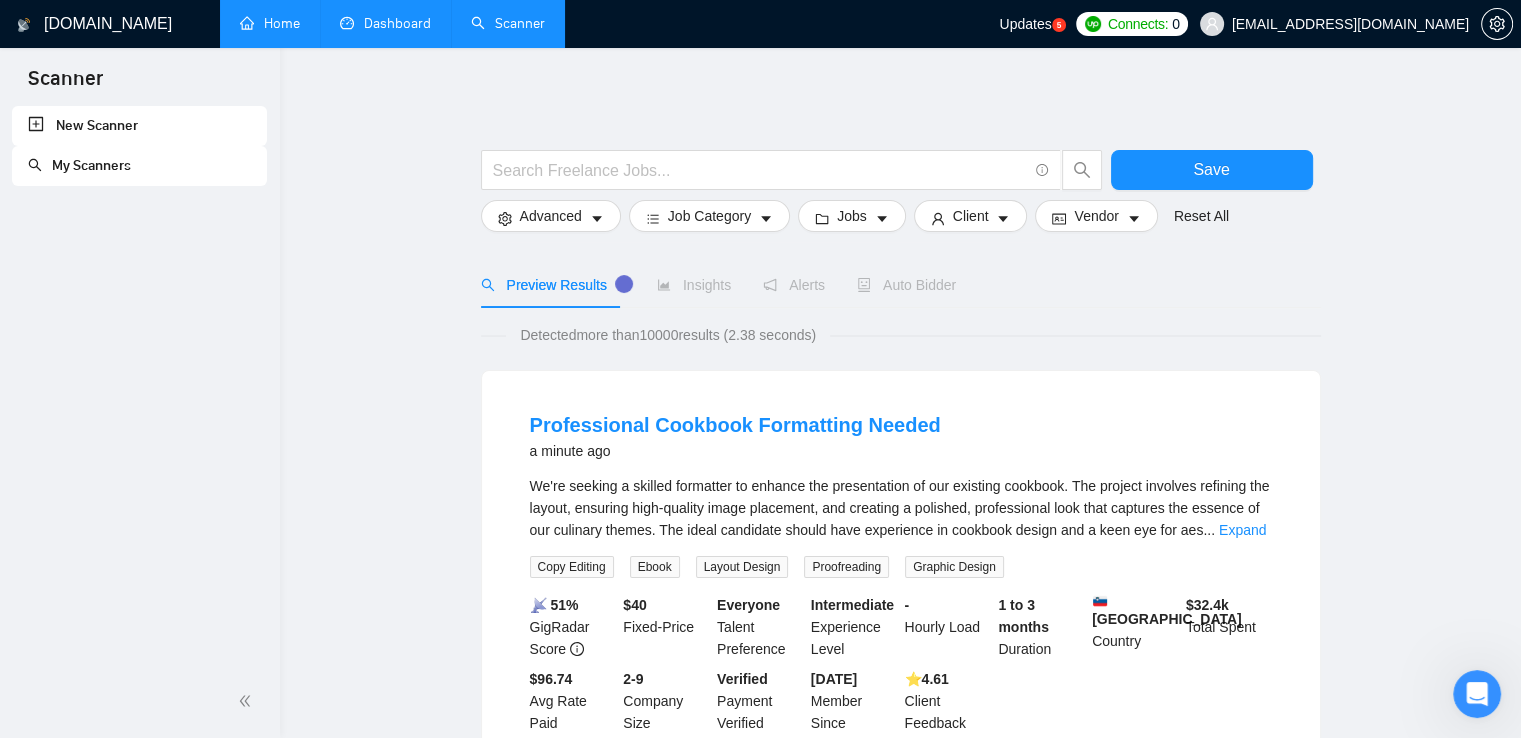 click on "Home" at bounding box center [270, 23] 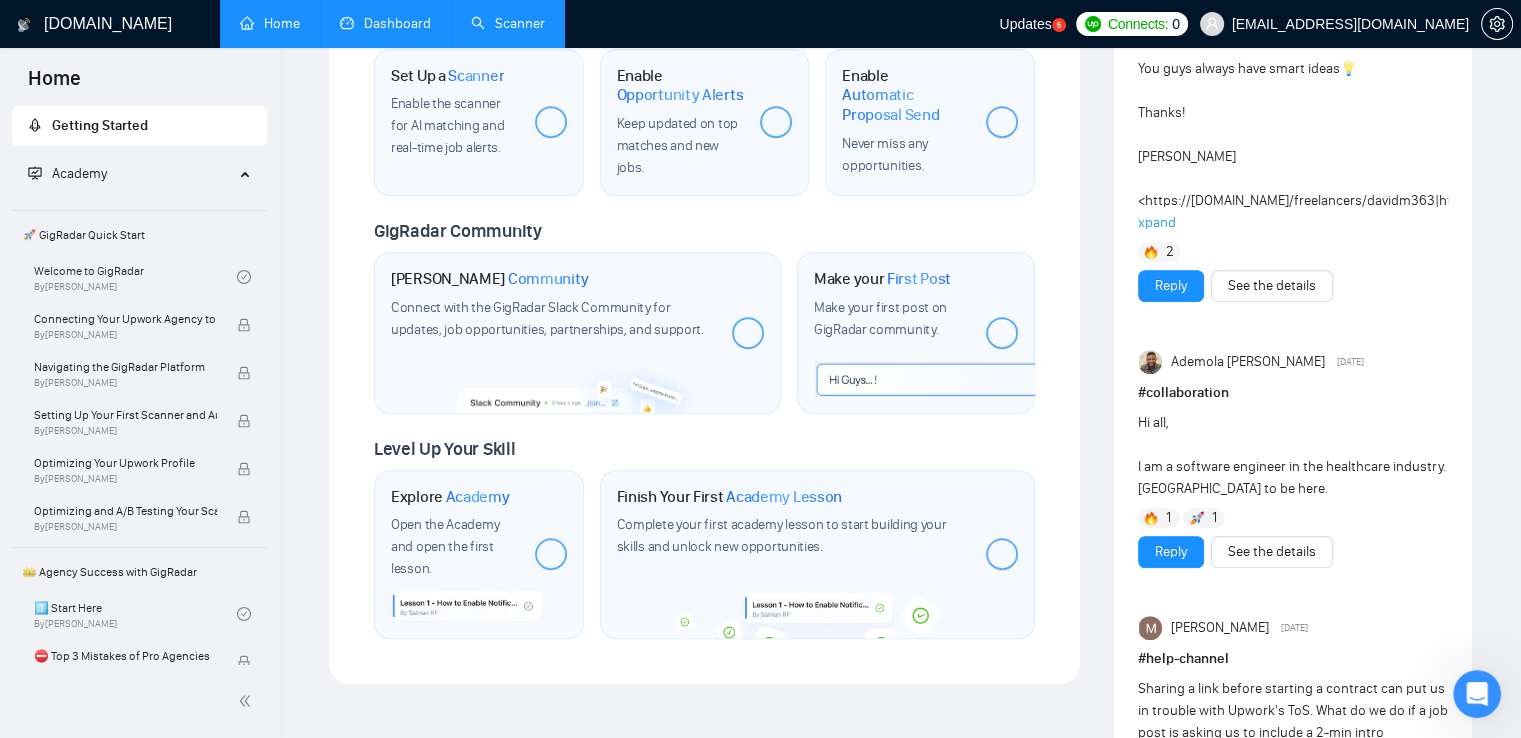 scroll, scrollTop: 1000, scrollLeft: 0, axis: vertical 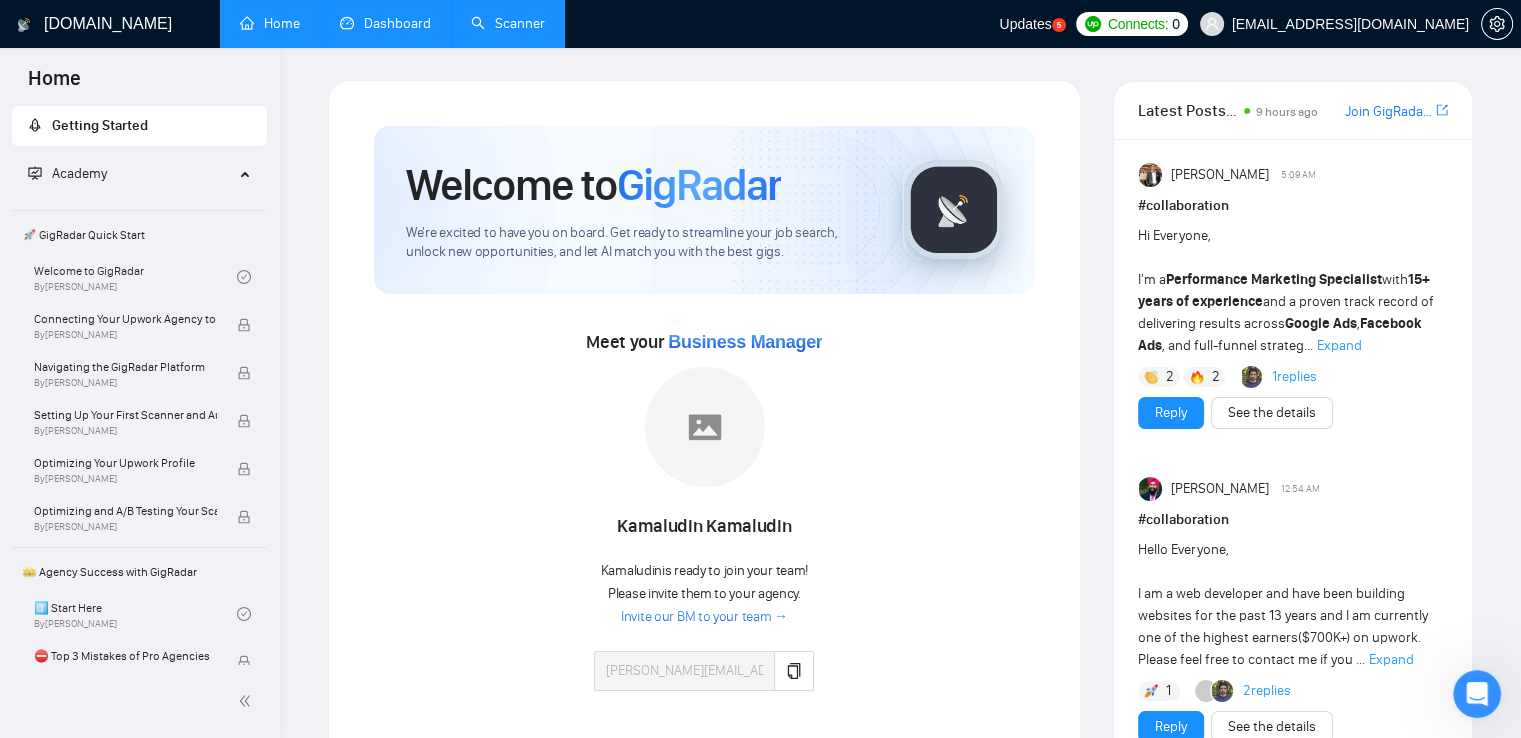 click on "Invite our BM to your team →" at bounding box center (704, 617) 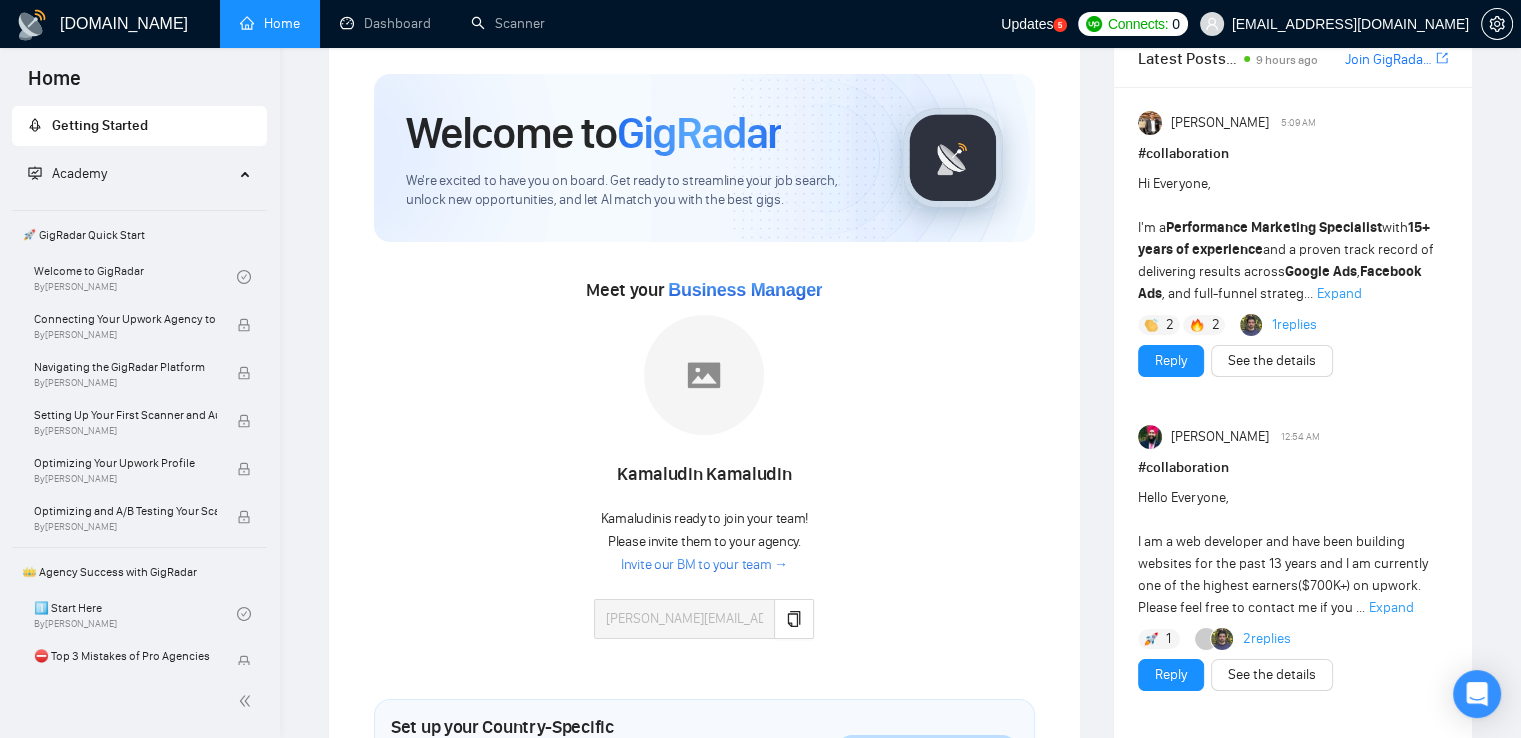 scroll, scrollTop: 100, scrollLeft: 0, axis: vertical 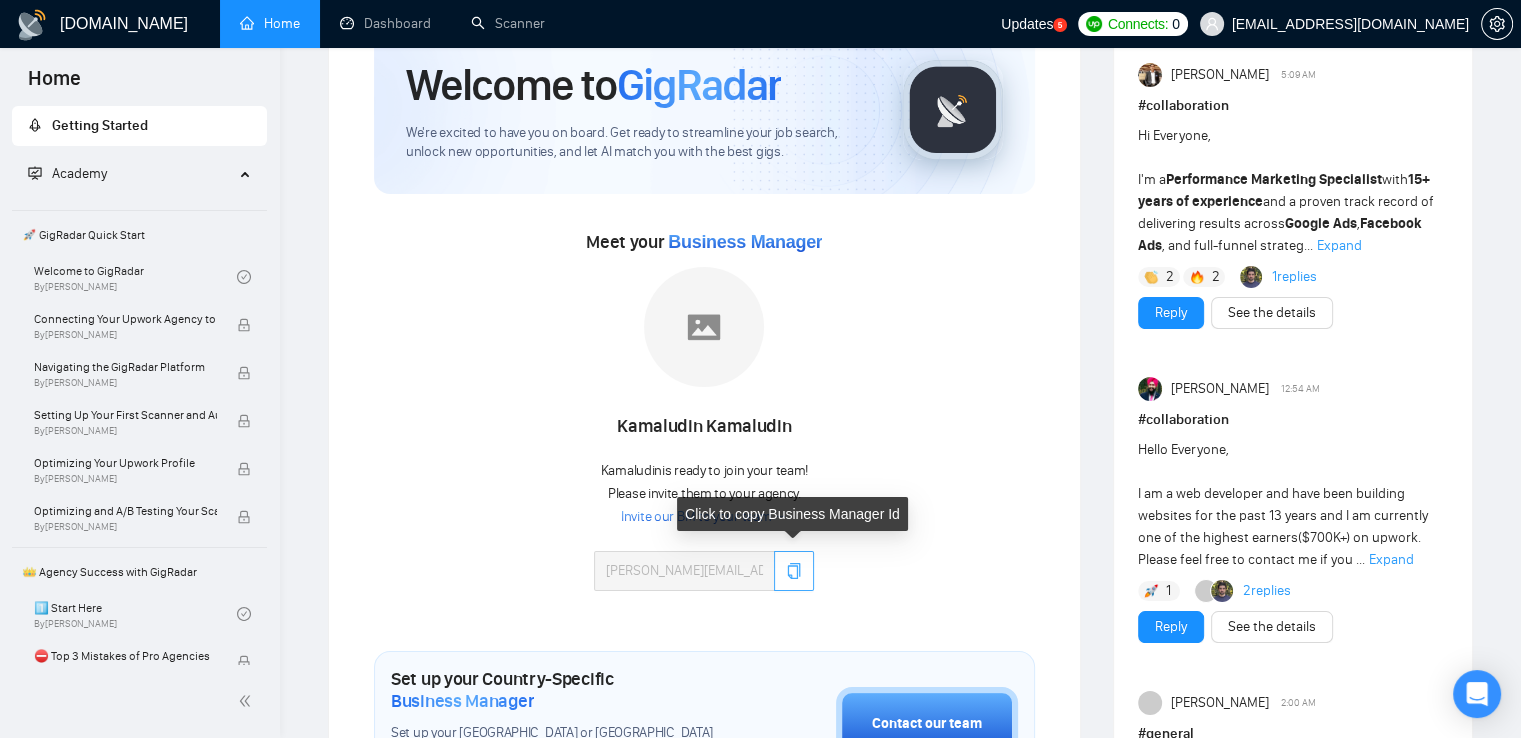 click 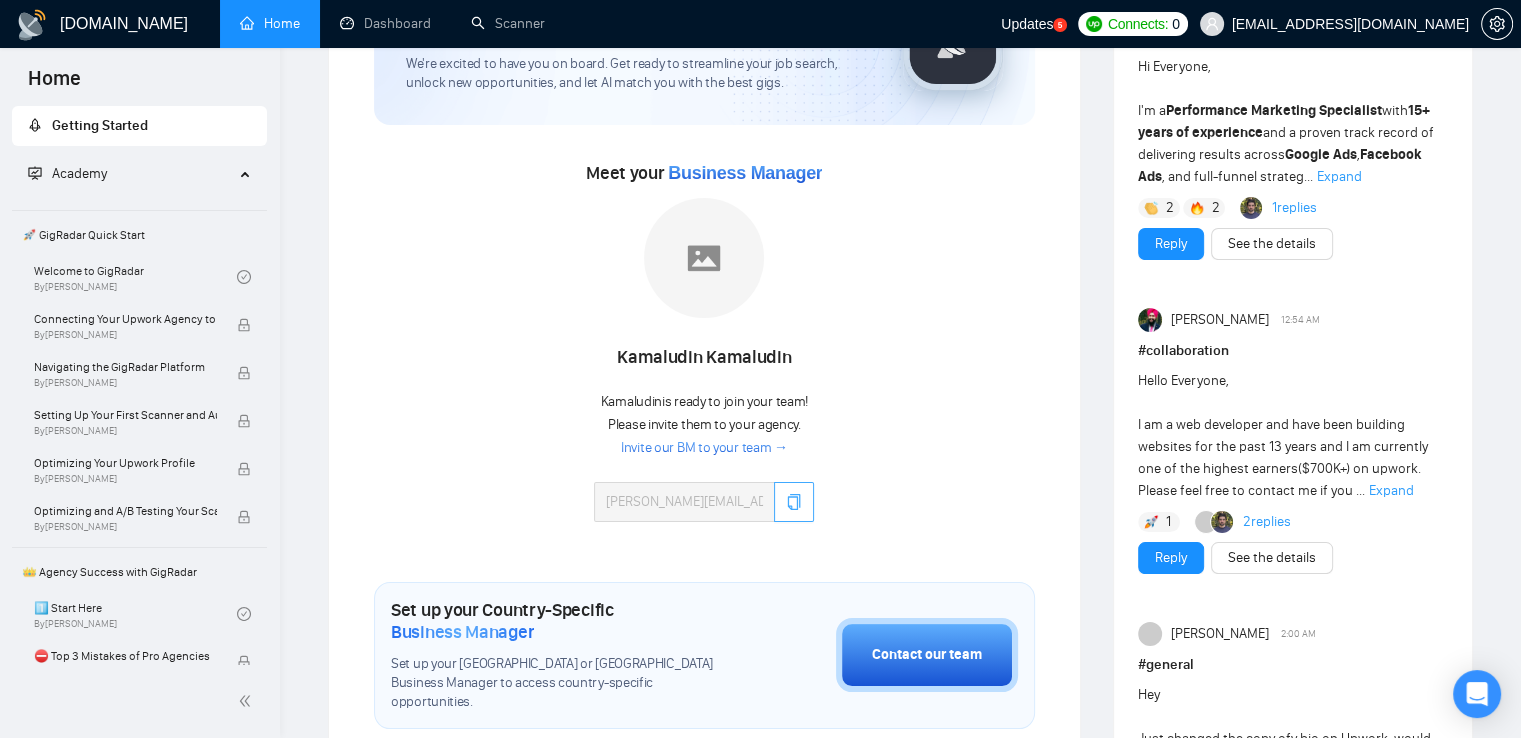 scroll, scrollTop: 0, scrollLeft: 0, axis: both 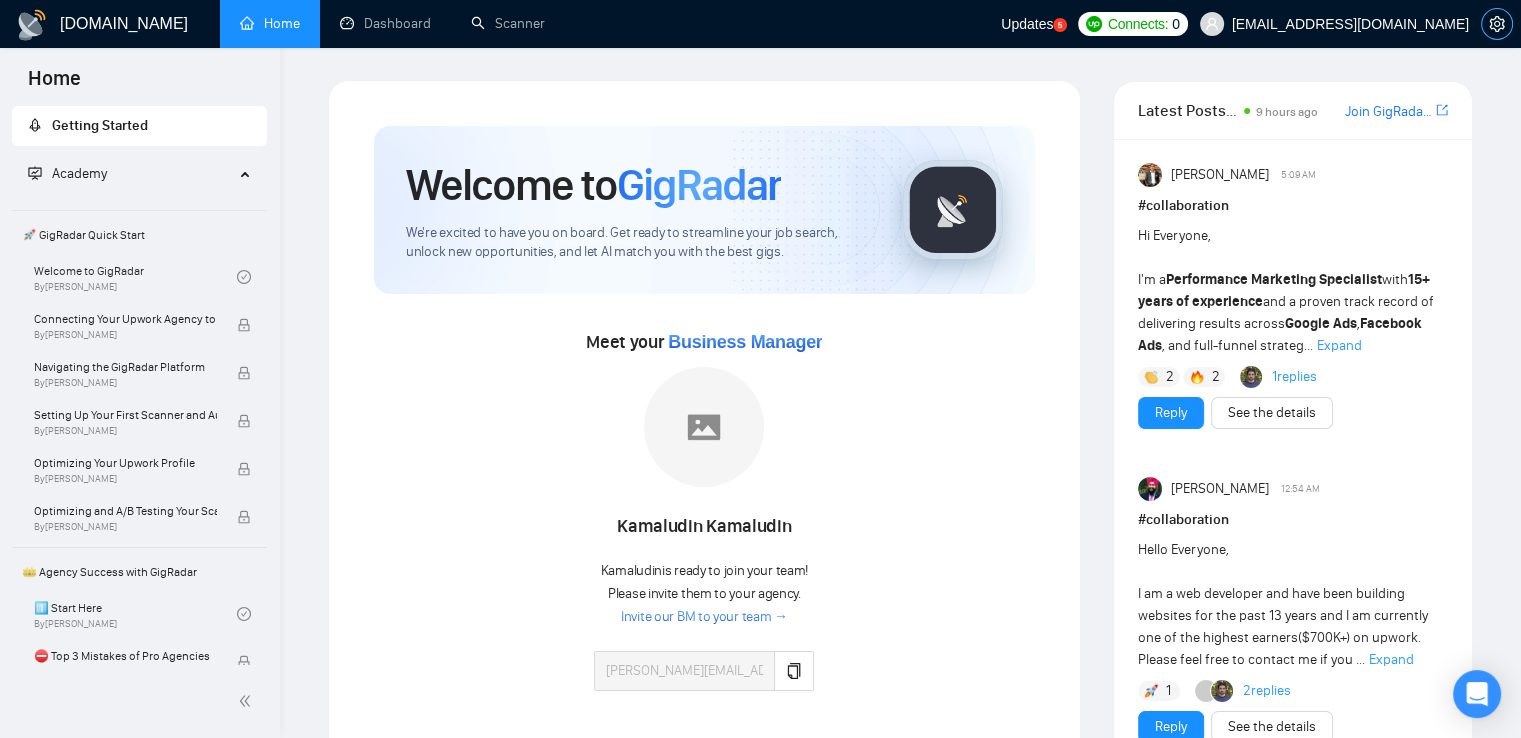 click 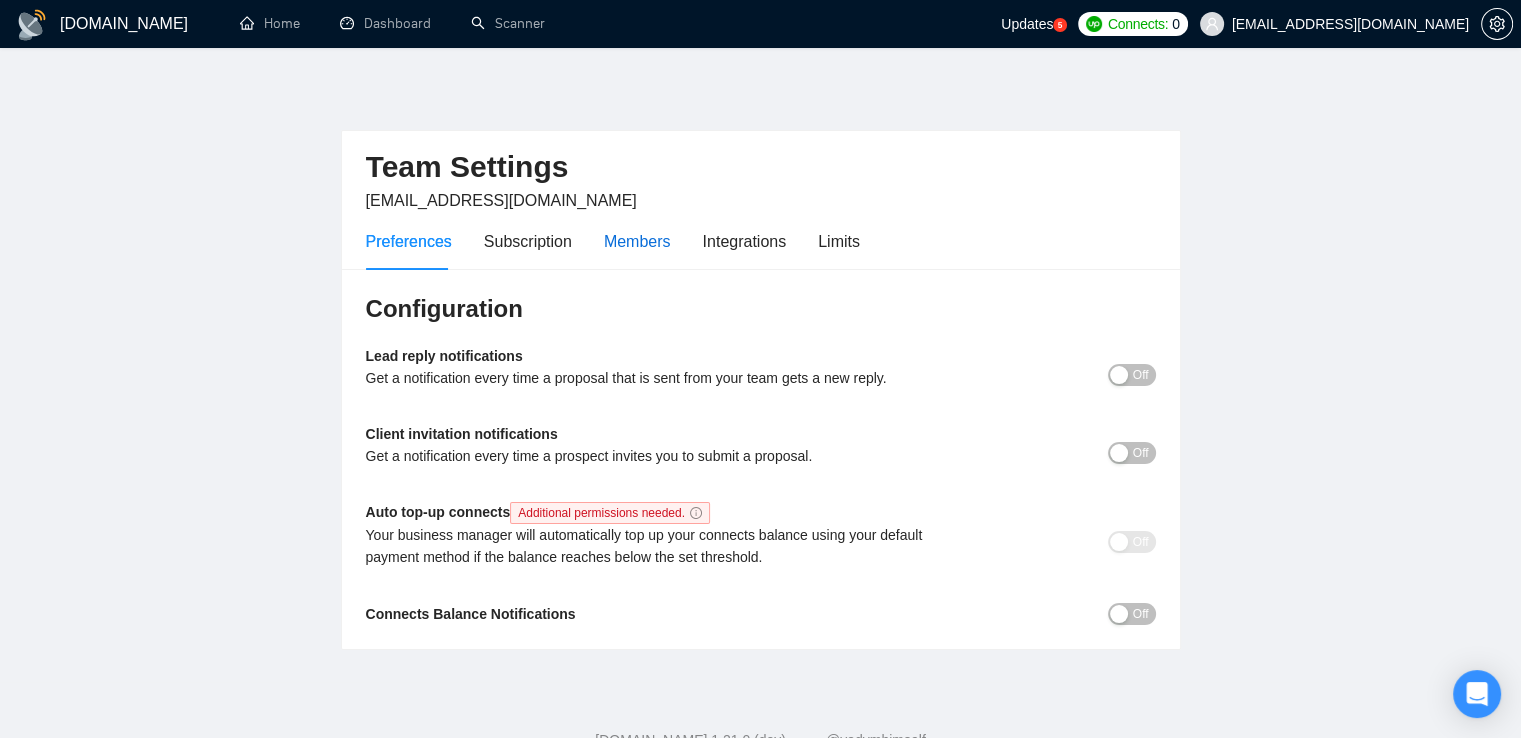 click on "Members" at bounding box center (637, 241) 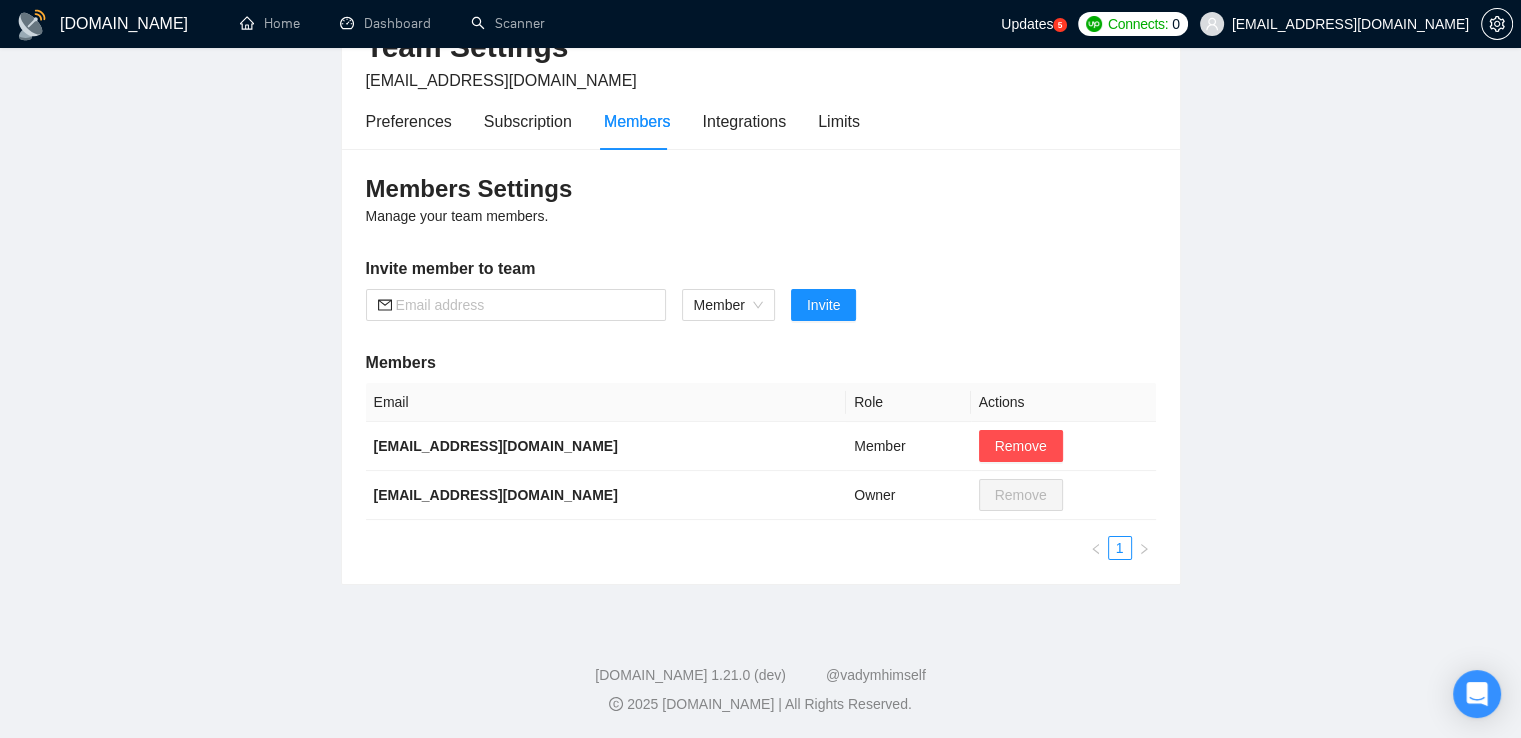 scroll, scrollTop: 20, scrollLeft: 0, axis: vertical 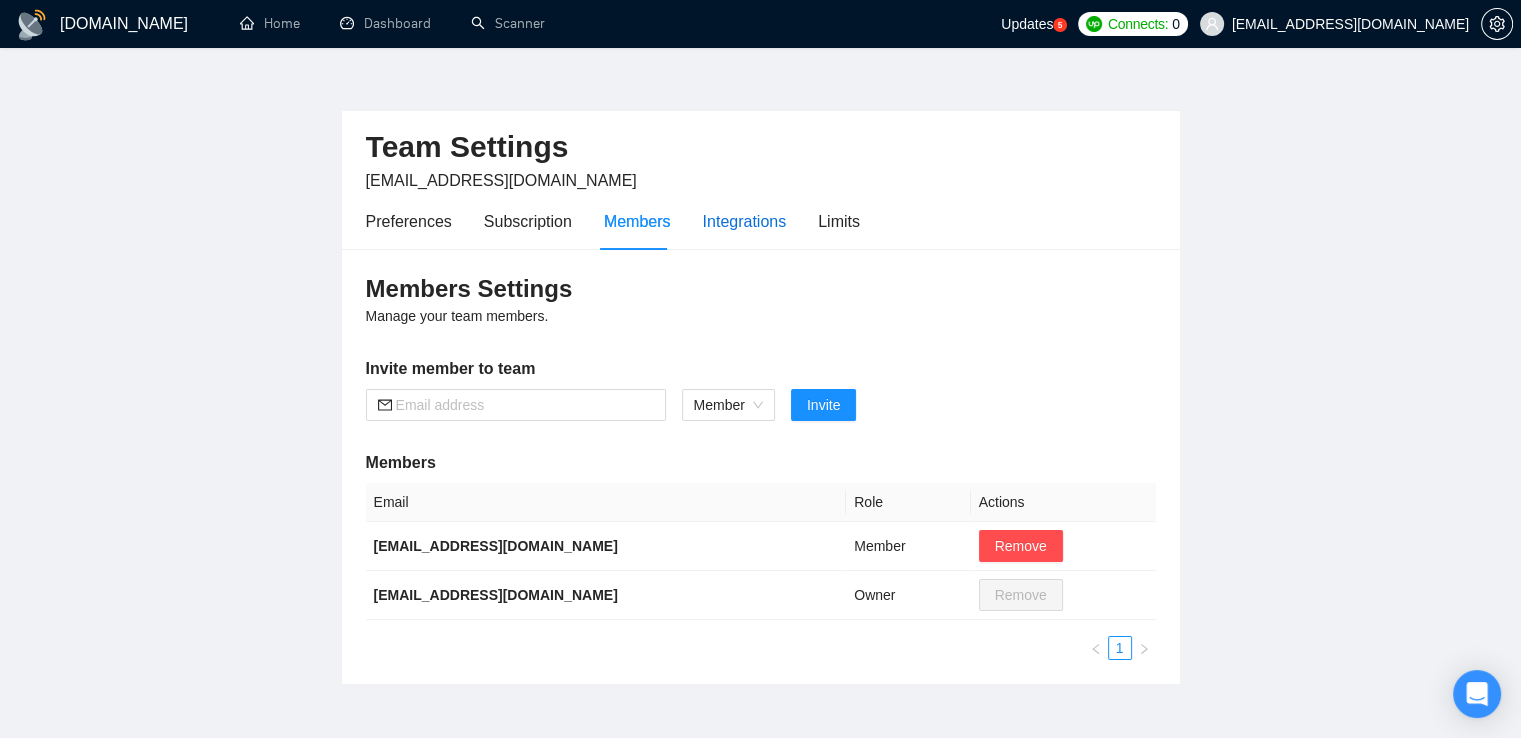 click on "Integrations" at bounding box center [745, 221] 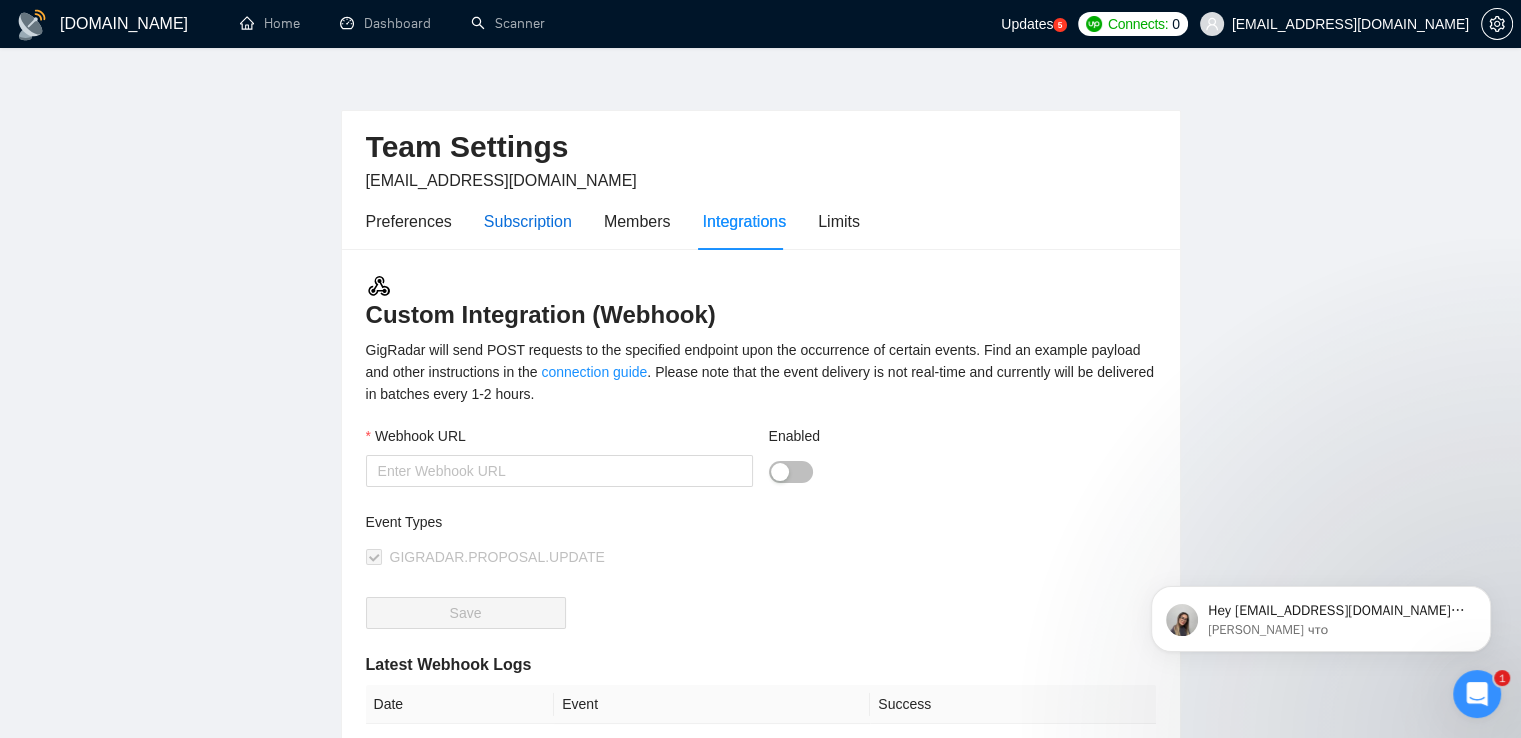 scroll, scrollTop: 0, scrollLeft: 0, axis: both 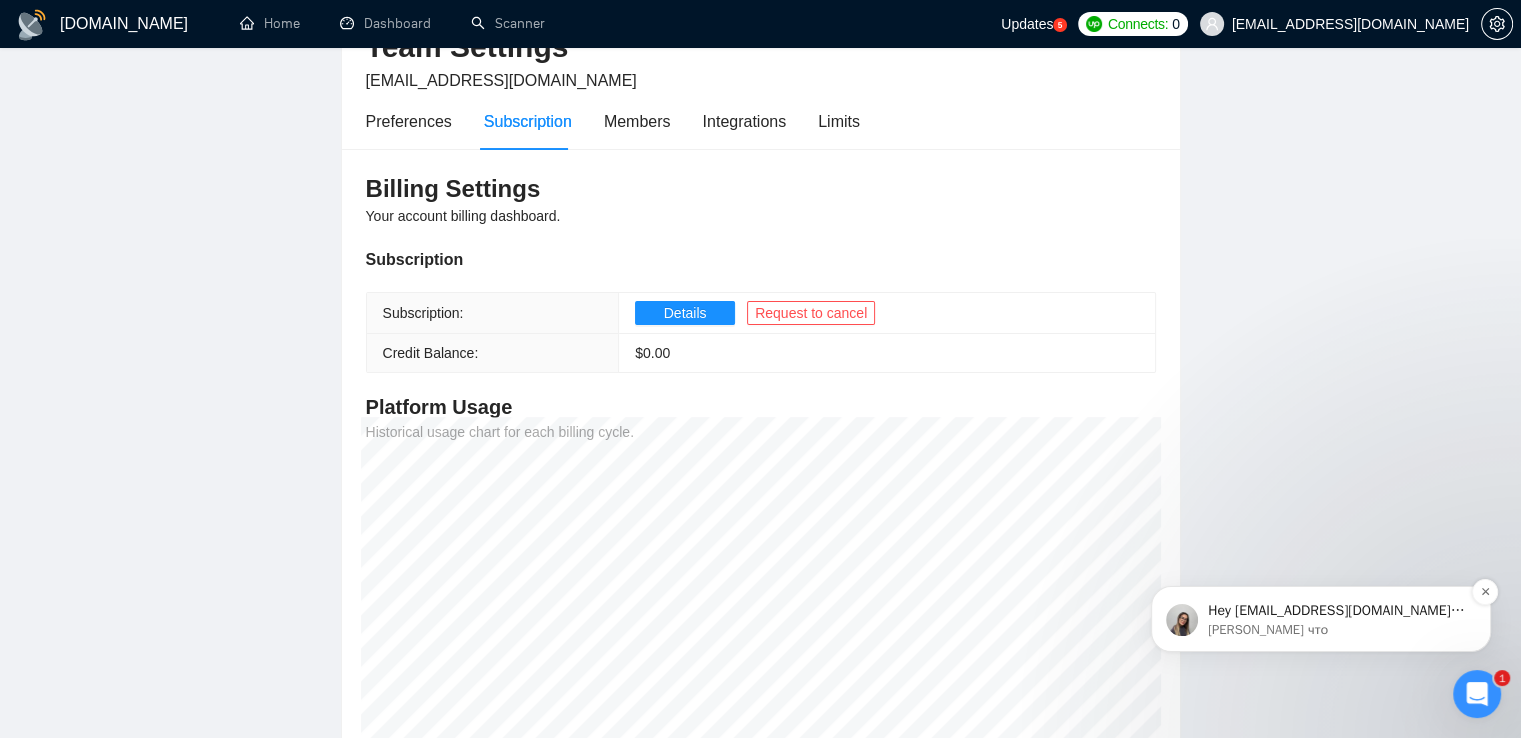 click on "Hey dm.shatokhin@99-minds.com, Do you want to learn how to integrate GigRadar with your CRM of choice?  Here are the steps to do so: 1. Navigate to the 'Integrations' tab within your Team Settings., 2. Input the URL endpoint that will receive the webhook payloads., 3. Select GIGRADAR.PROPOSAL.UPDATE to subscribe to proposal updates., 4. Perform a test to ensure connectivity and correct payload reception., 5. Once confirmed, save your webhook to start receiving real-time data. For more details, you can refer to https://help.gigradar.io/en/articles/8803619-connect-gigradar-to-your-crm-or-other-external-systems. 😊 ﻿​ ﻿Video guide: https://www.loom.com/share/b9e3cbcf573a4c3f87292e5d4927bc73?sid=4c751e5a-0599-4515-bba2-fd3f554e356e 🎥 ​﻿ ﻿Please feel free to reach out if you have any further questions about this 🤓" at bounding box center [1337, 611] 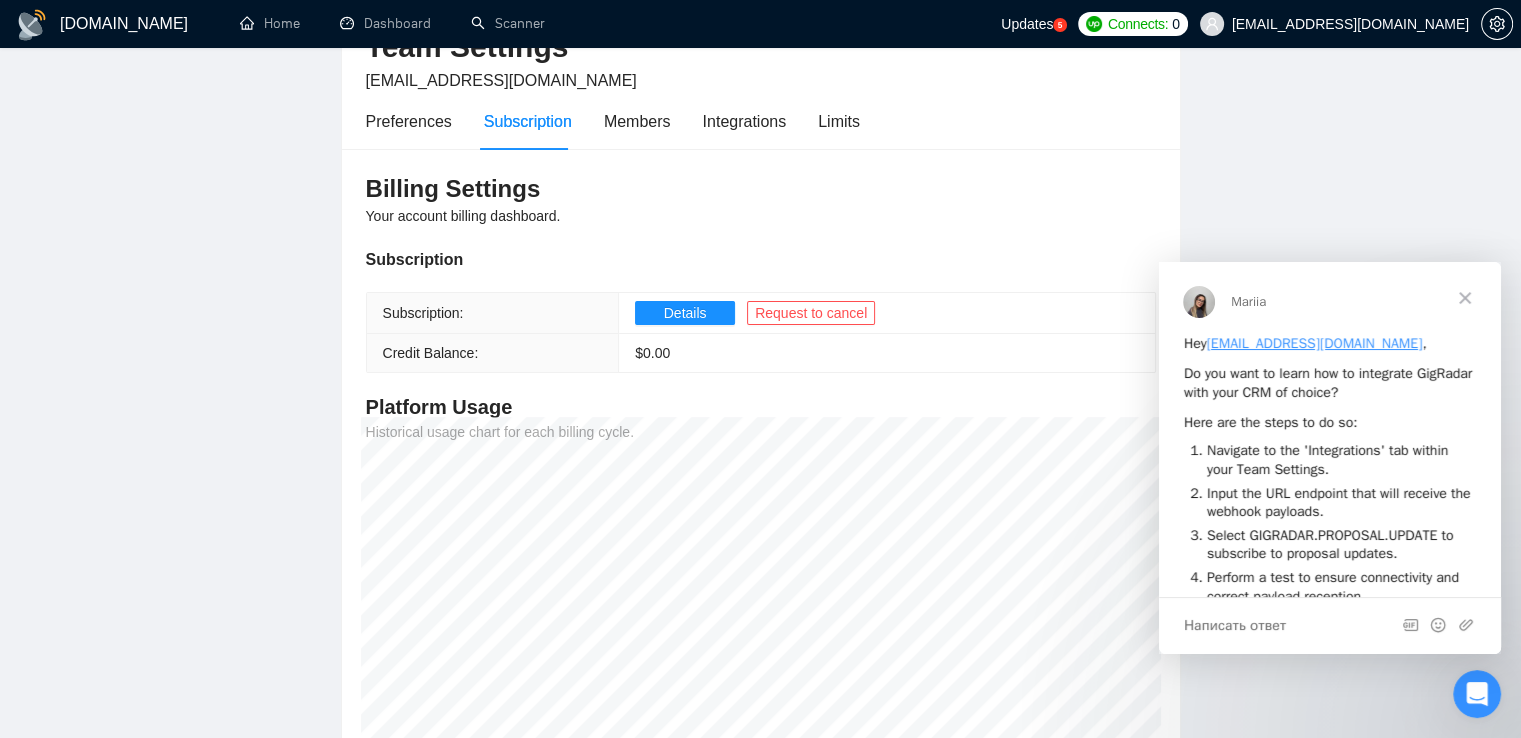 scroll, scrollTop: 0, scrollLeft: 0, axis: both 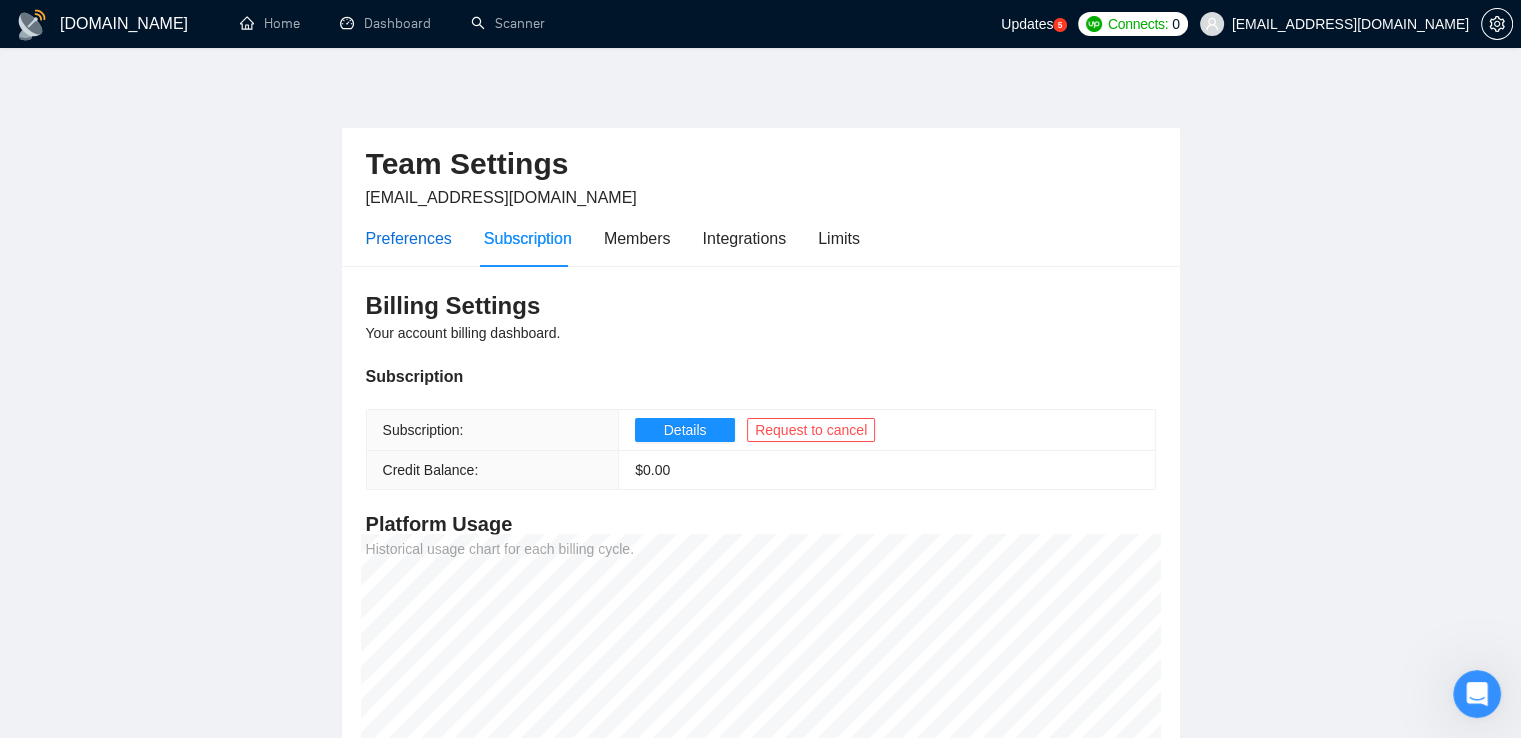 click on "Preferences" at bounding box center (409, 238) 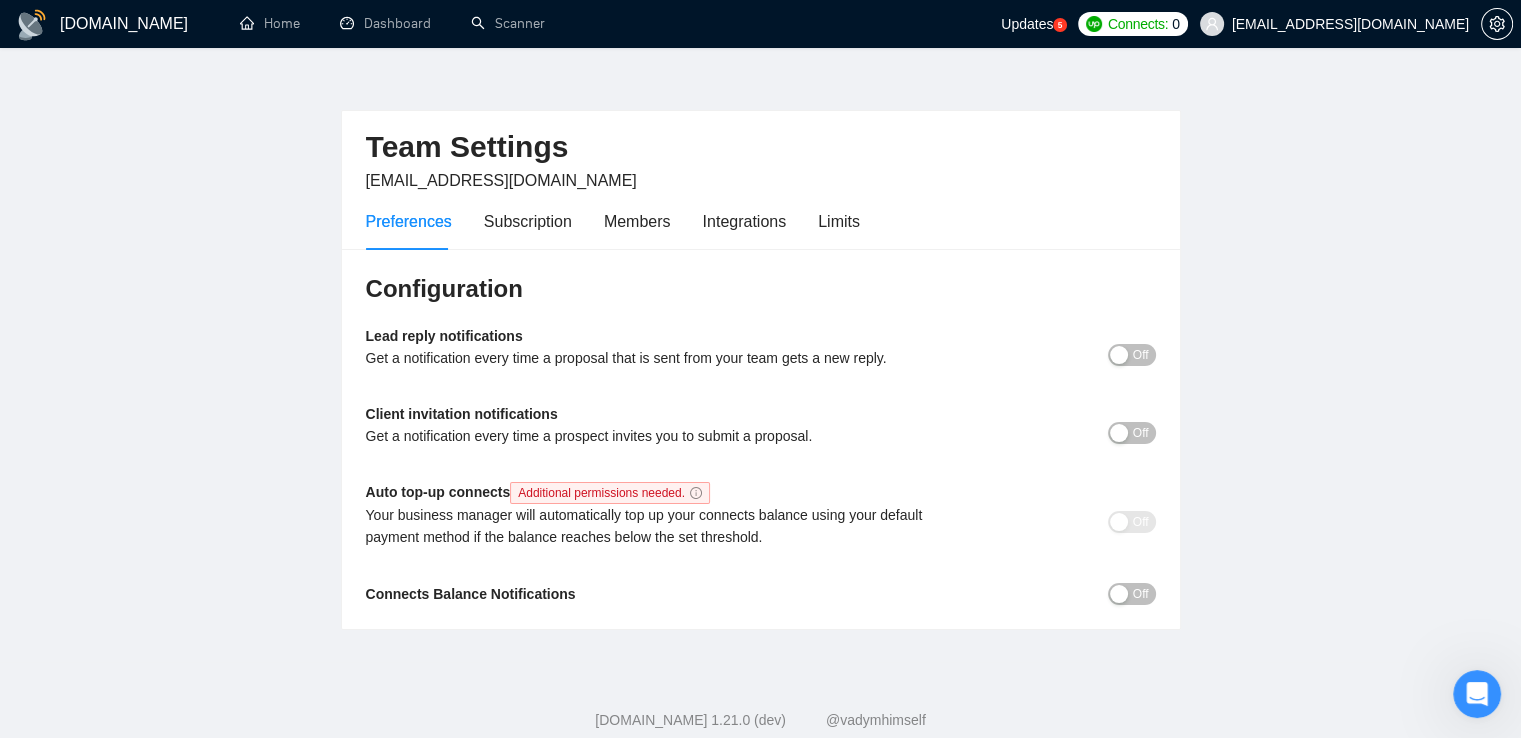 scroll, scrollTop: 0, scrollLeft: 0, axis: both 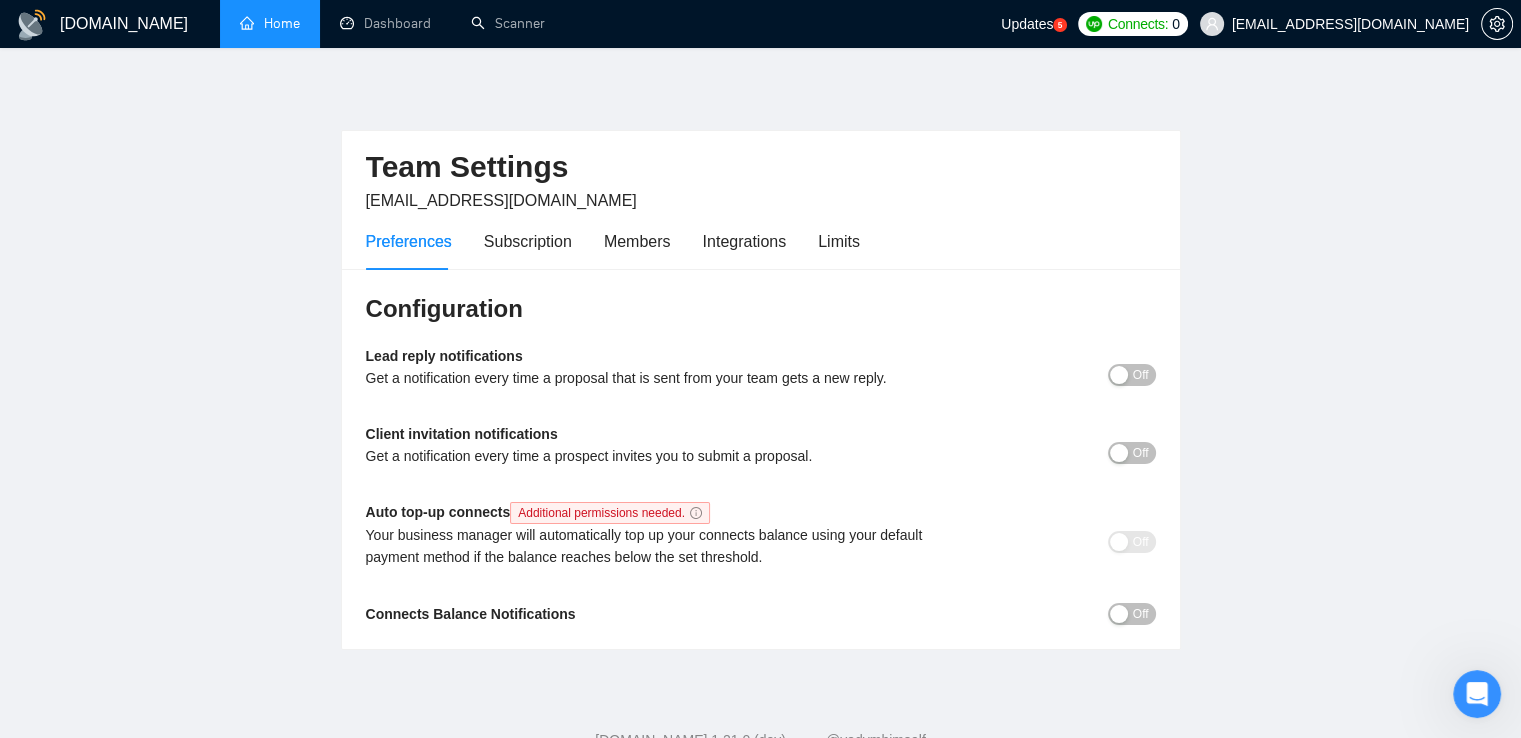 click on "Home" at bounding box center [270, 23] 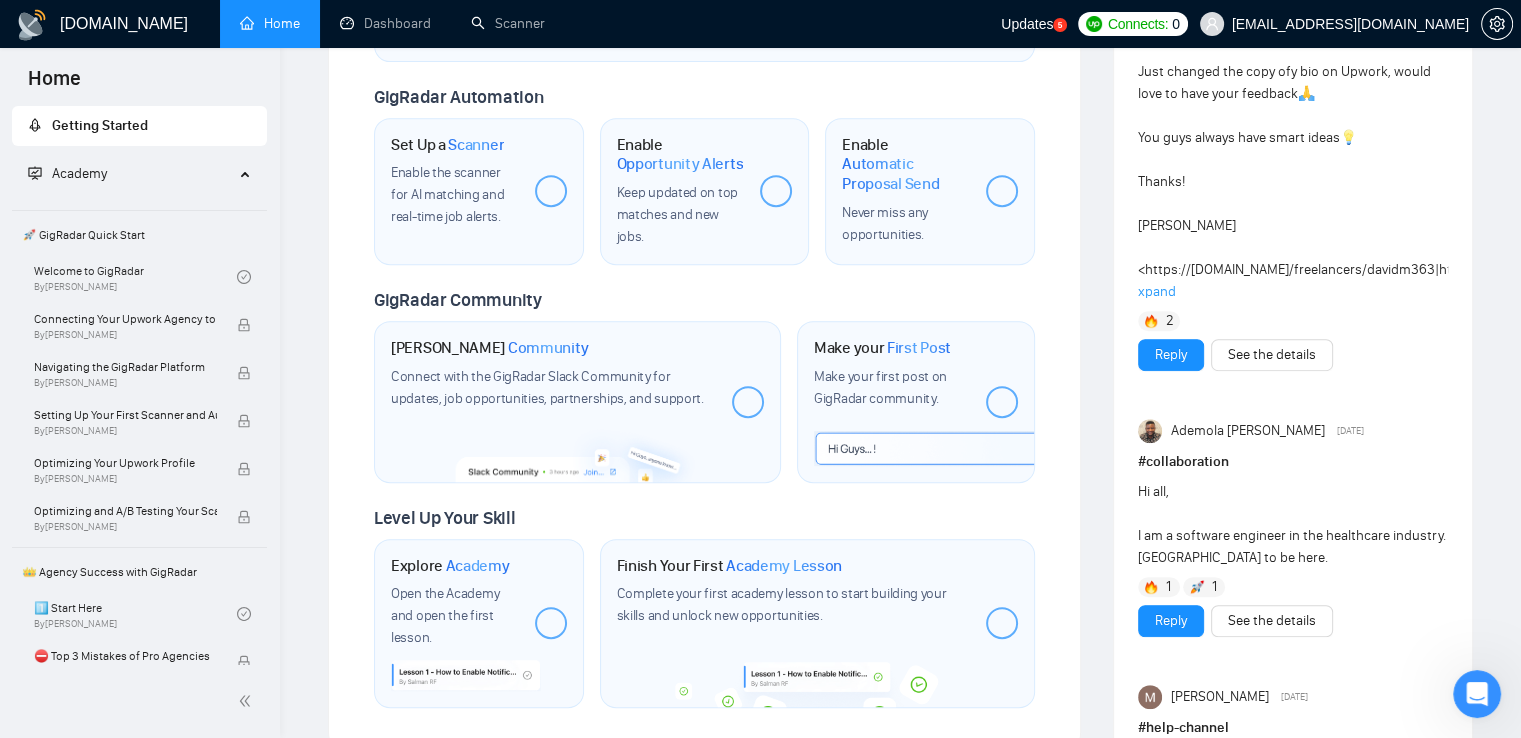 scroll, scrollTop: 600, scrollLeft: 0, axis: vertical 